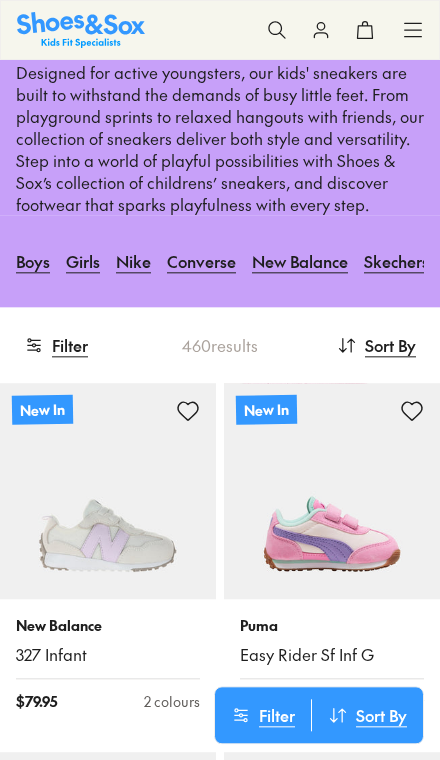 scroll, scrollTop: 516, scrollLeft: 0, axis: vertical 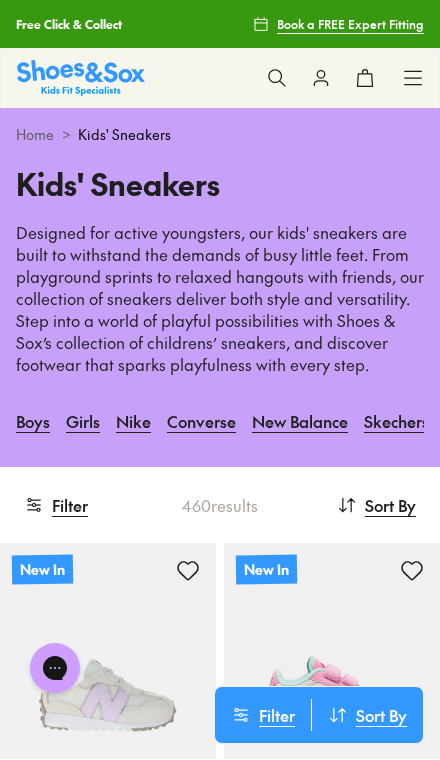 click on "Close dialog Join the FREE Fit Club & Get 10% Back Sign up to join our FREE Fit Club and receive 10% back on every purchase you make in rewards dollars. Plus be in the know about exclusive offers and rewards. Continue ******" at bounding box center (220, 380) 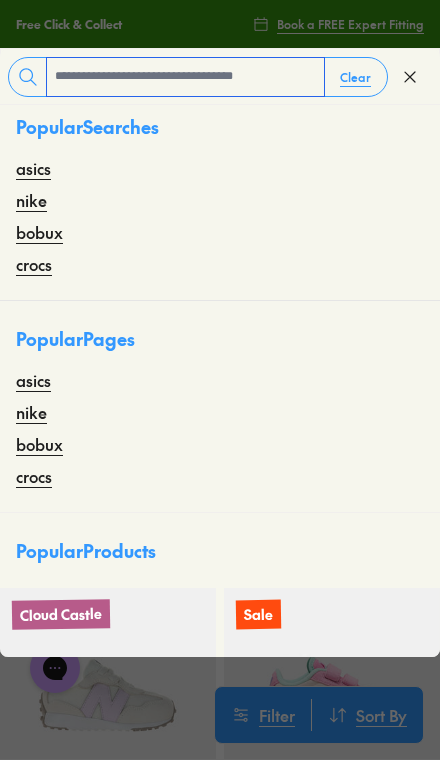 click at bounding box center (185, 77) 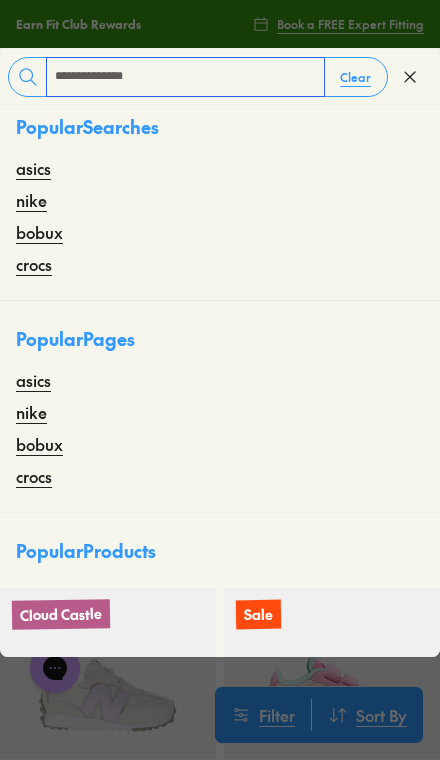 type on "**********" 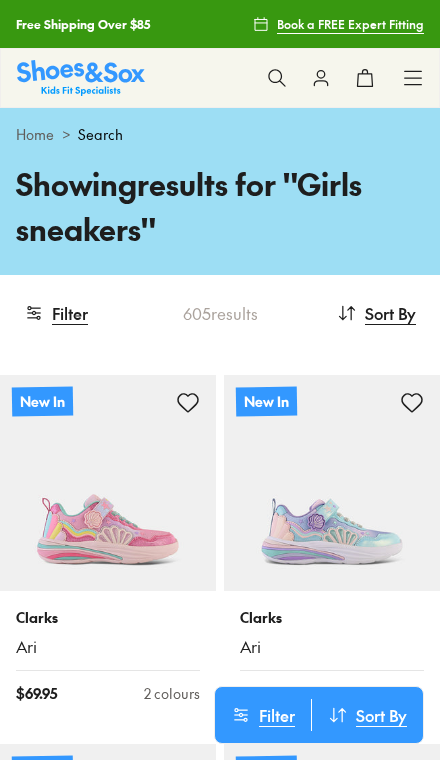 scroll, scrollTop: 112, scrollLeft: 0, axis: vertical 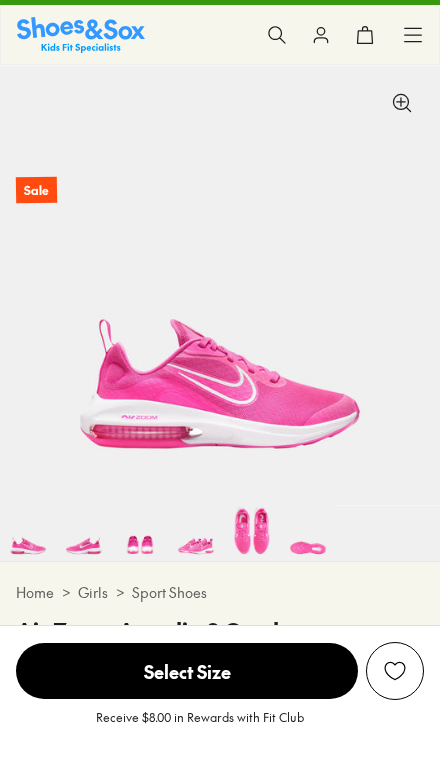 select on "*" 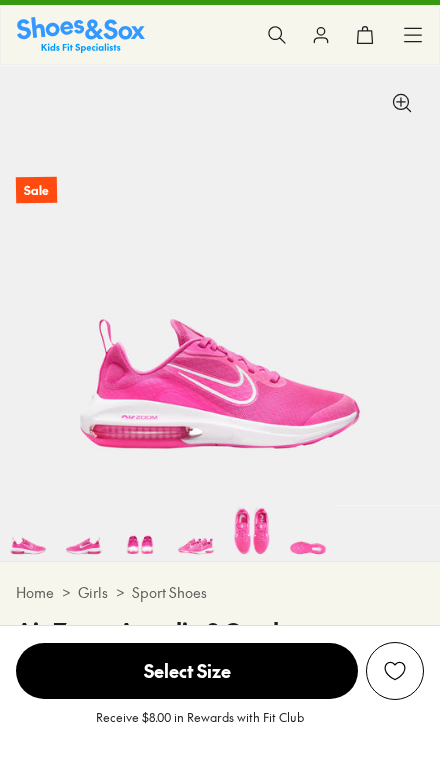 scroll, scrollTop: 79, scrollLeft: 0, axis: vertical 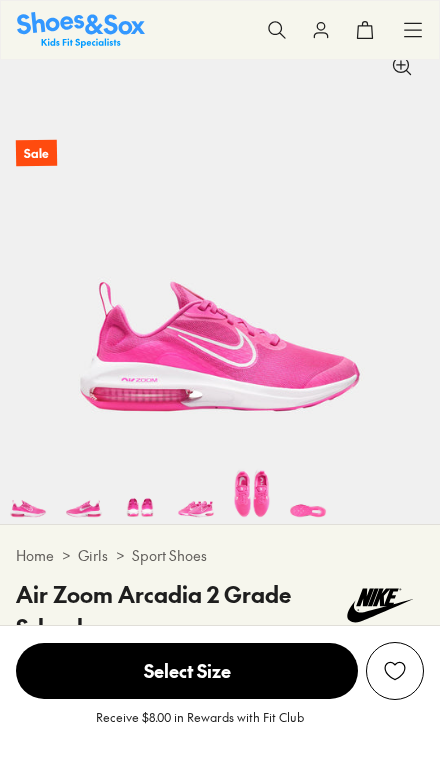 click at bounding box center (84, 496) 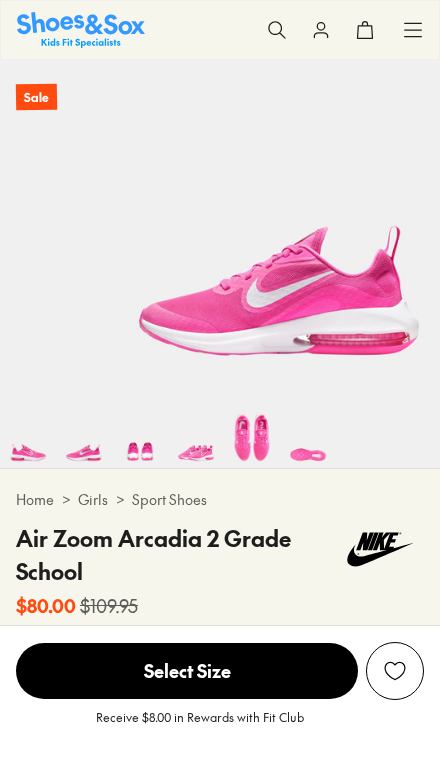 scroll, scrollTop: 141, scrollLeft: 0, axis: vertical 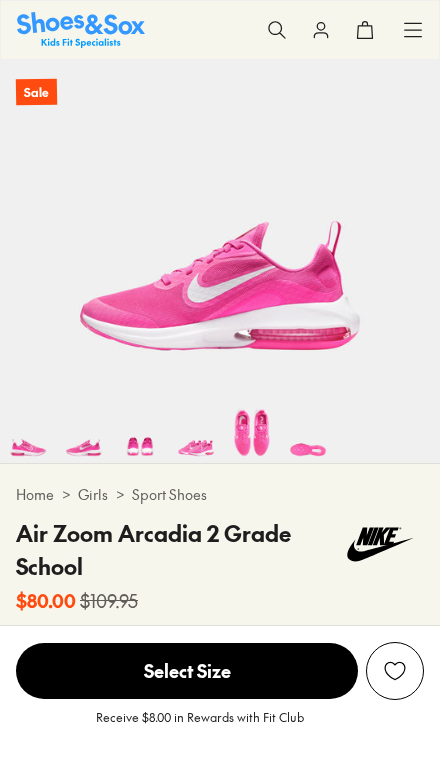 click at bounding box center [252, 435] 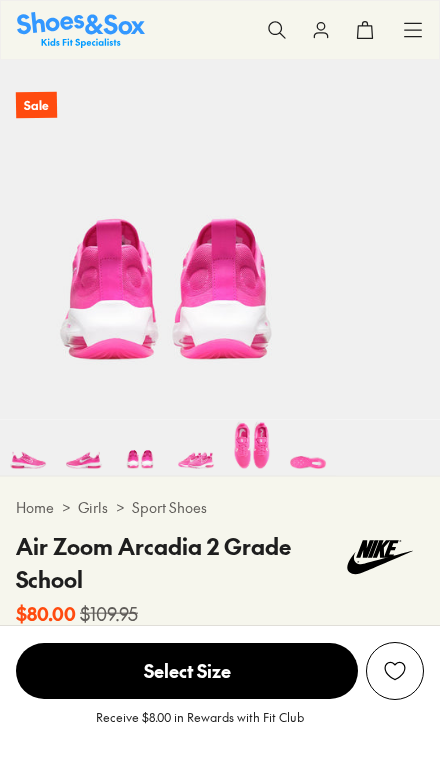 scroll, scrollTop: 108, scrollLeft: 0, axis: vertical 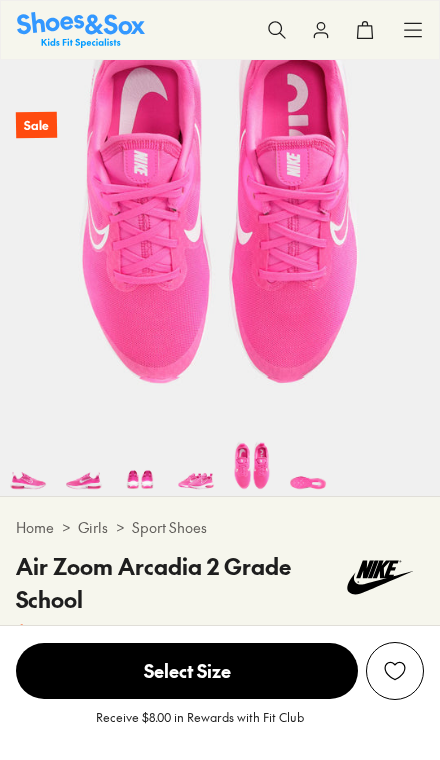 click at bounding box center [308, 468] 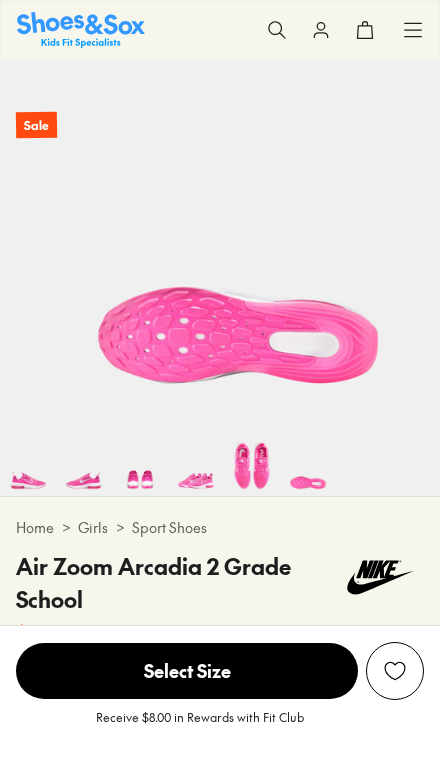 scroll, scrollTop: 0, scrollLeft: 2200, axis: horizontal 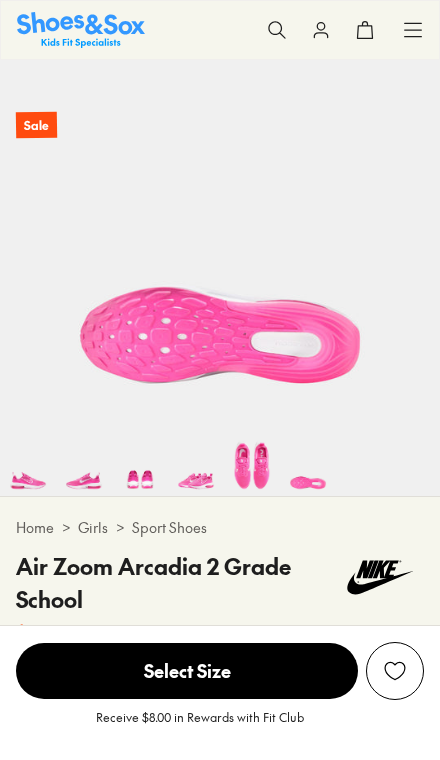 click at bounding box center [196, 468] 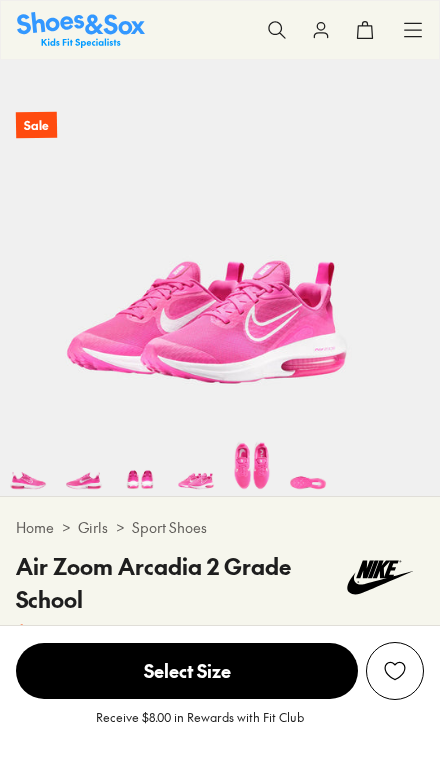scroll, scrollTop: 0, scrollLeft: 1320, axis: horizontal 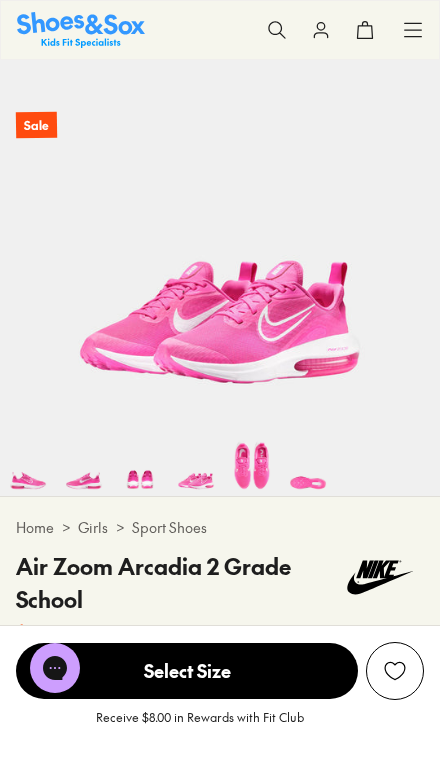 click at bounding box center [140, 468] 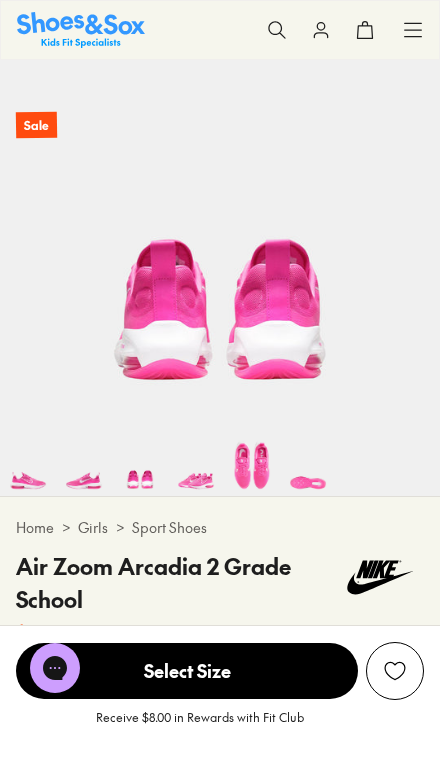 click at bounding box center (84, 468) 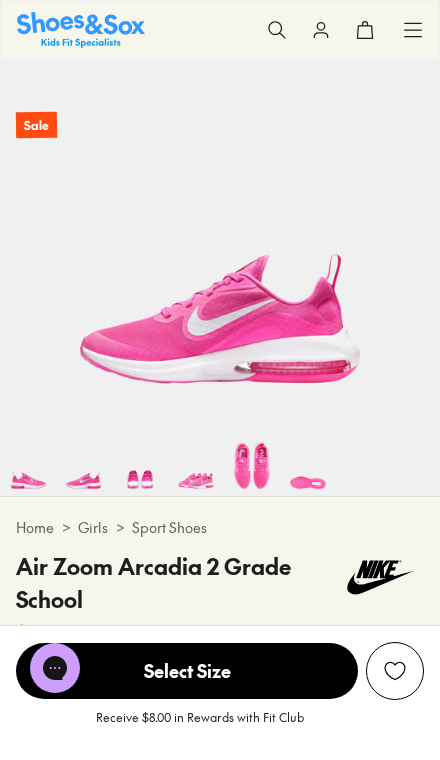click at bounding box center [28, 468] 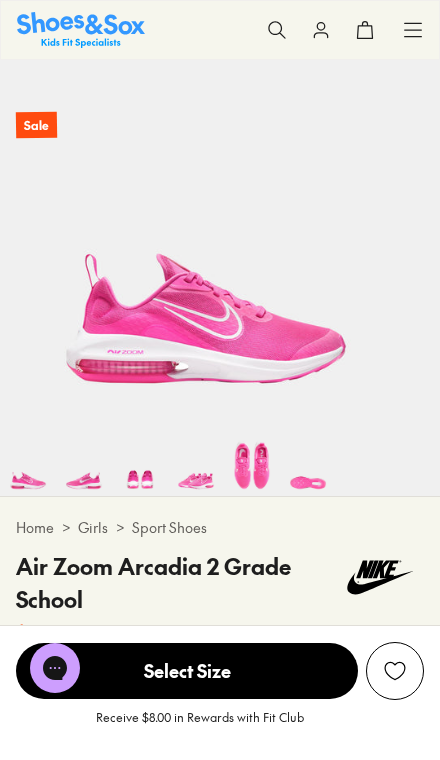 scroll, scrollTop: 0, scrollLeft: 0, axis: both 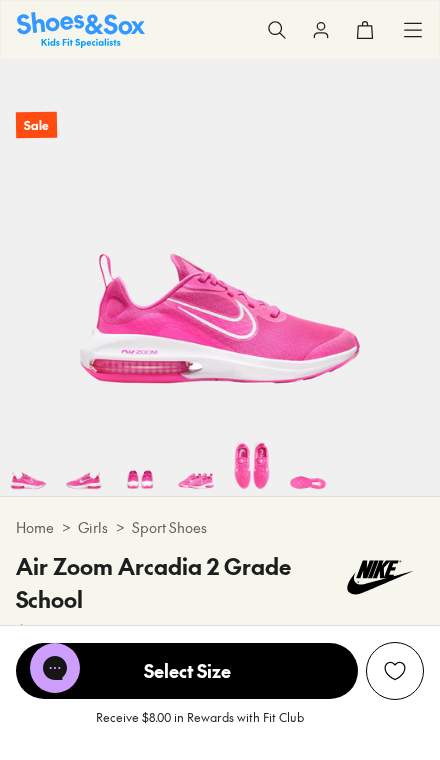 click 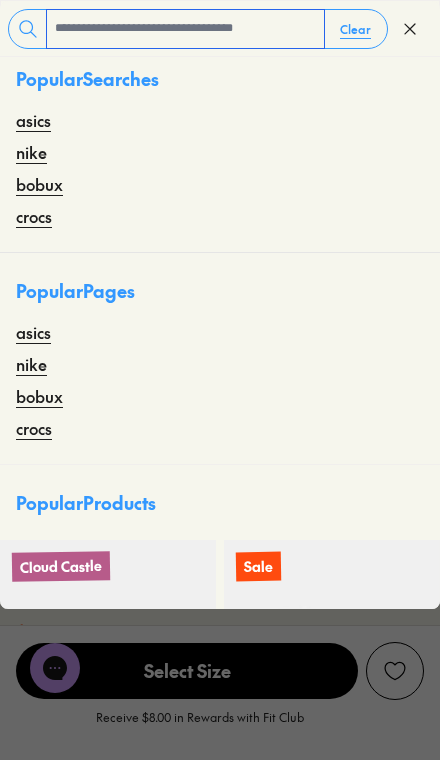 click at bounding box center (185, 29) 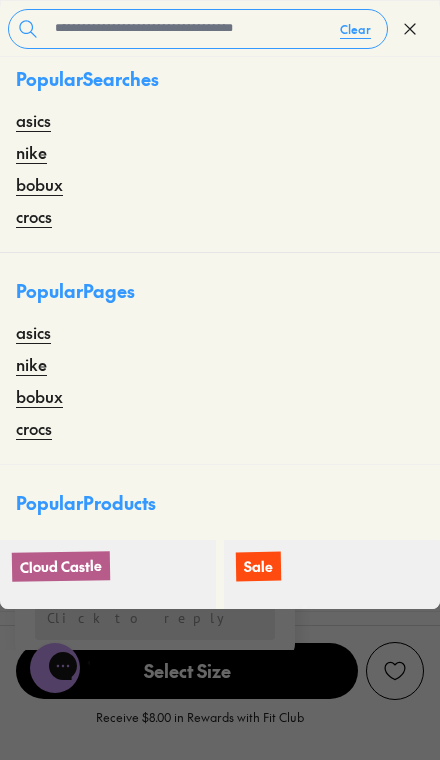click at bounding box center (185, 29) 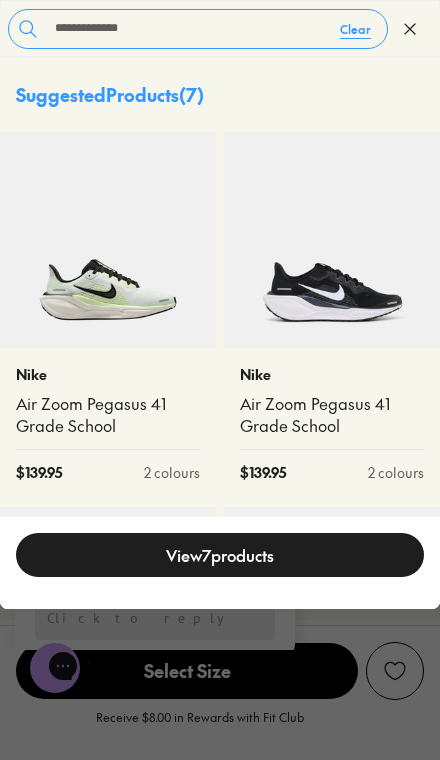 type on "**********" 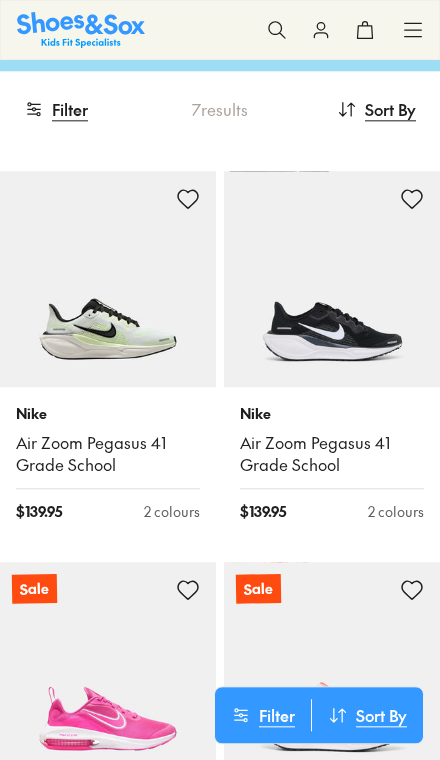 scroll, scrollTop: 0, scrollLeft: 0, axis: both 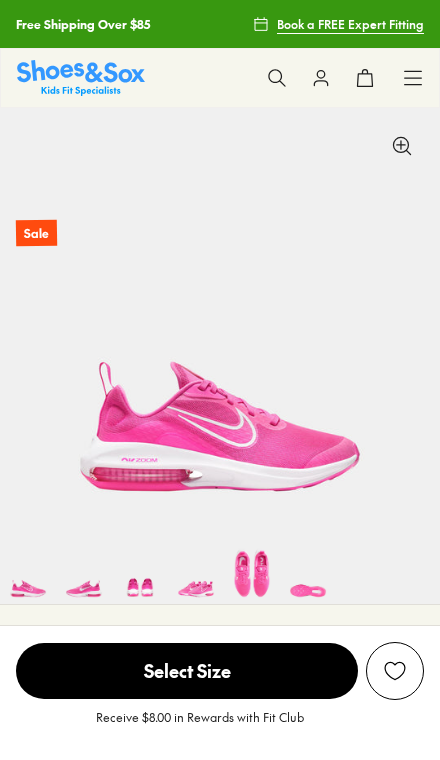 select on "*" 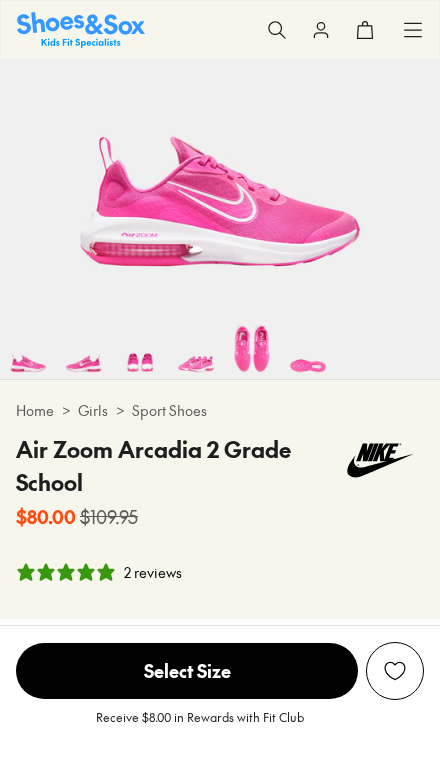 scroll, scrollTop: 0, scrollLeft: 0, axis: both 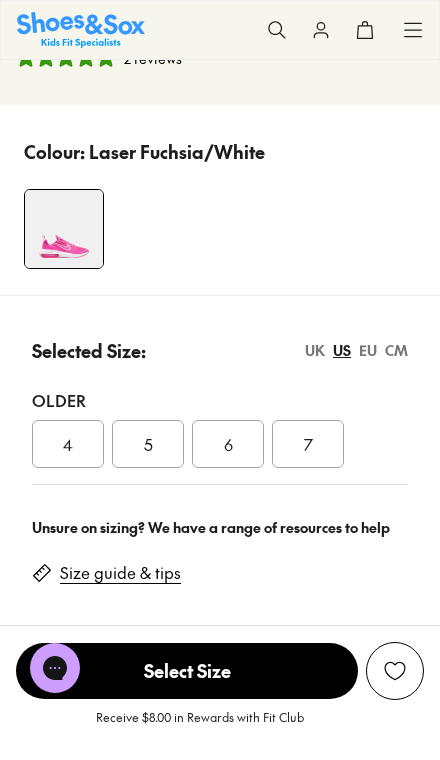 click on "4" at bounding box center [68, 444] 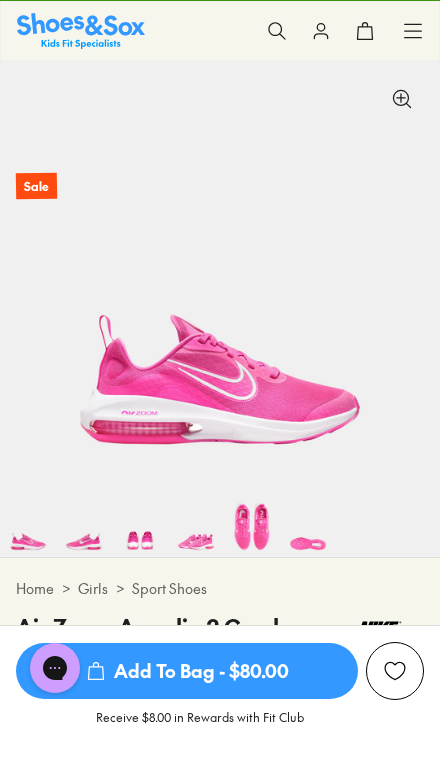 scroll, scrollTop: 14, scrollLeft: 0, axis: vertical 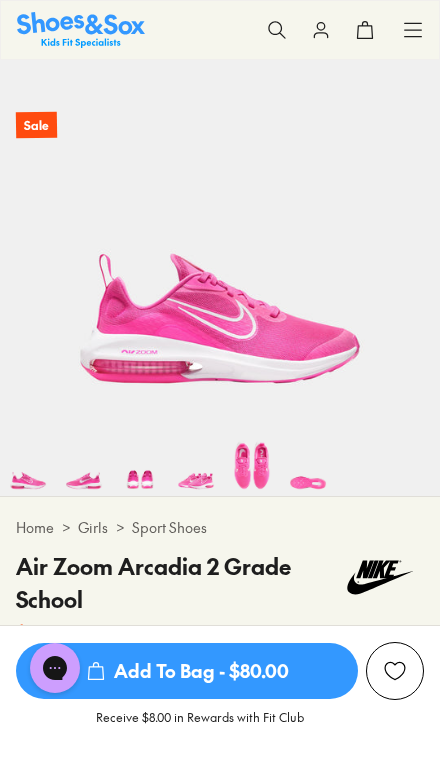click at bounding box center (277, 30) 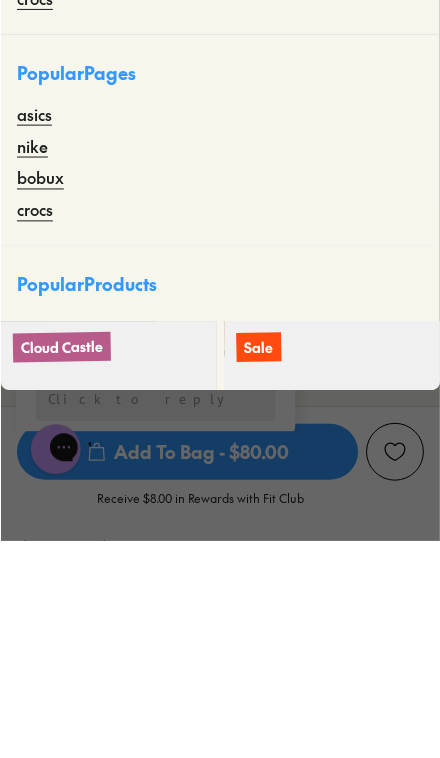 scroll, scrollTop: 489, scrollLeft: 0, axis: vertical 